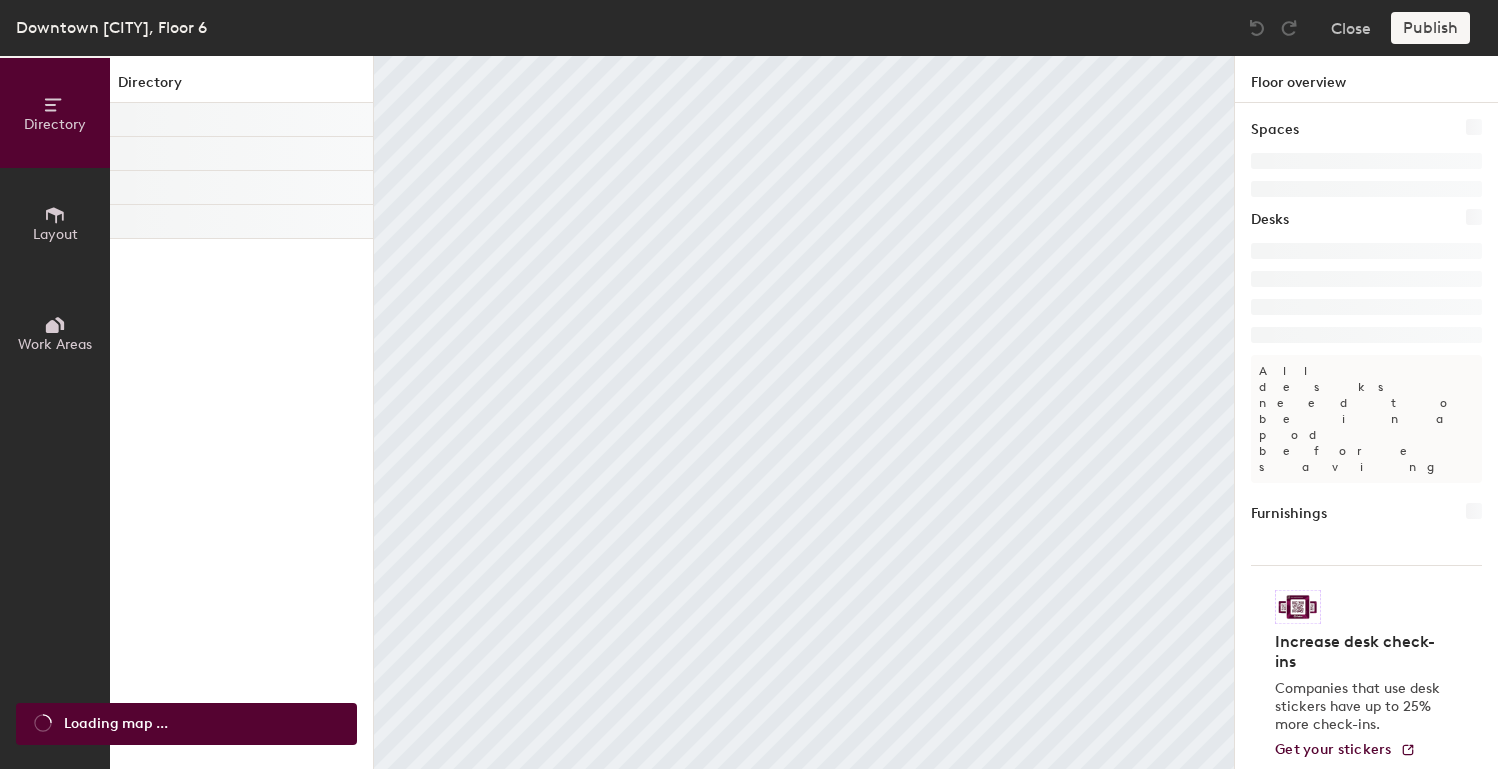 scroll, scrollTop: 0, scrollLeft: 0, axis: both 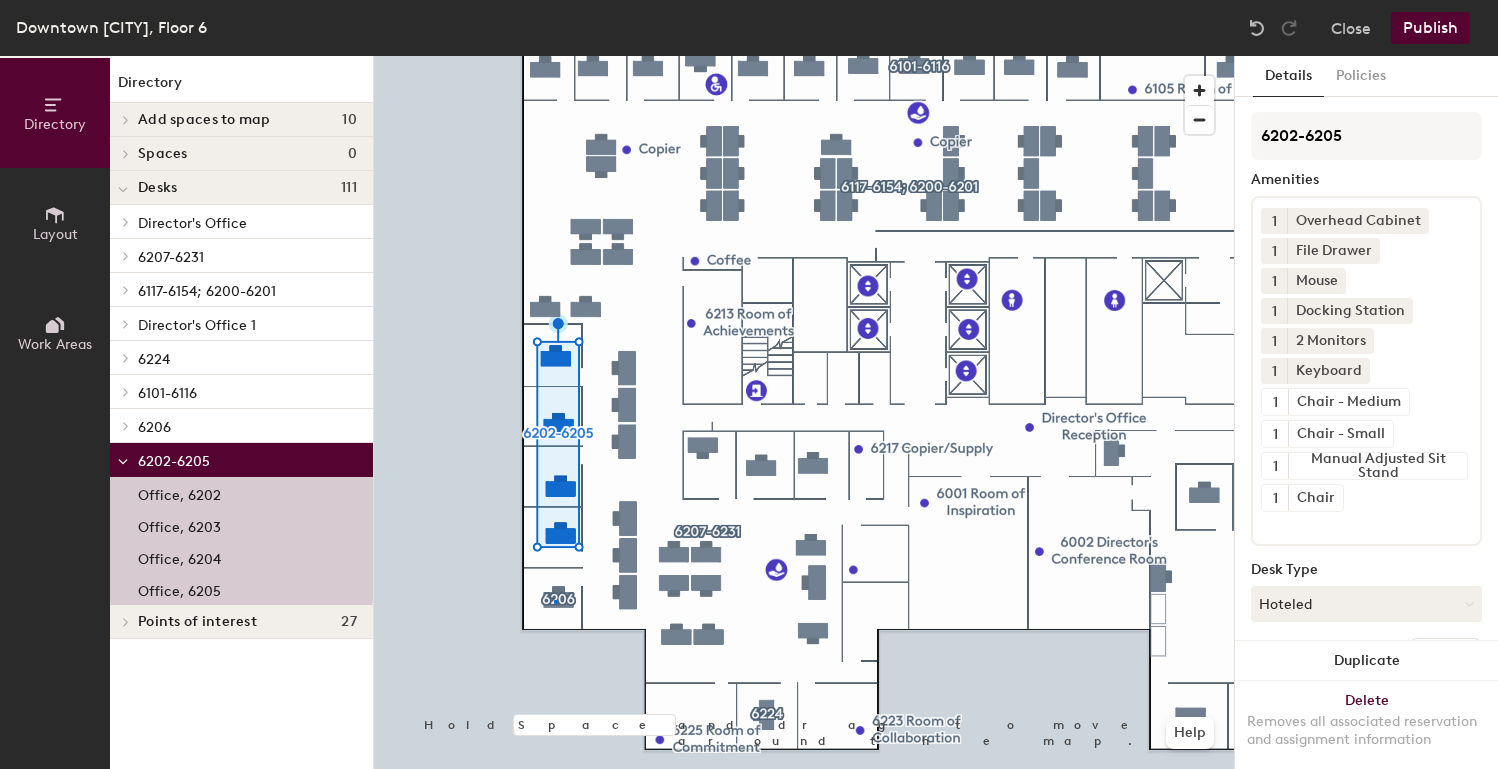 click 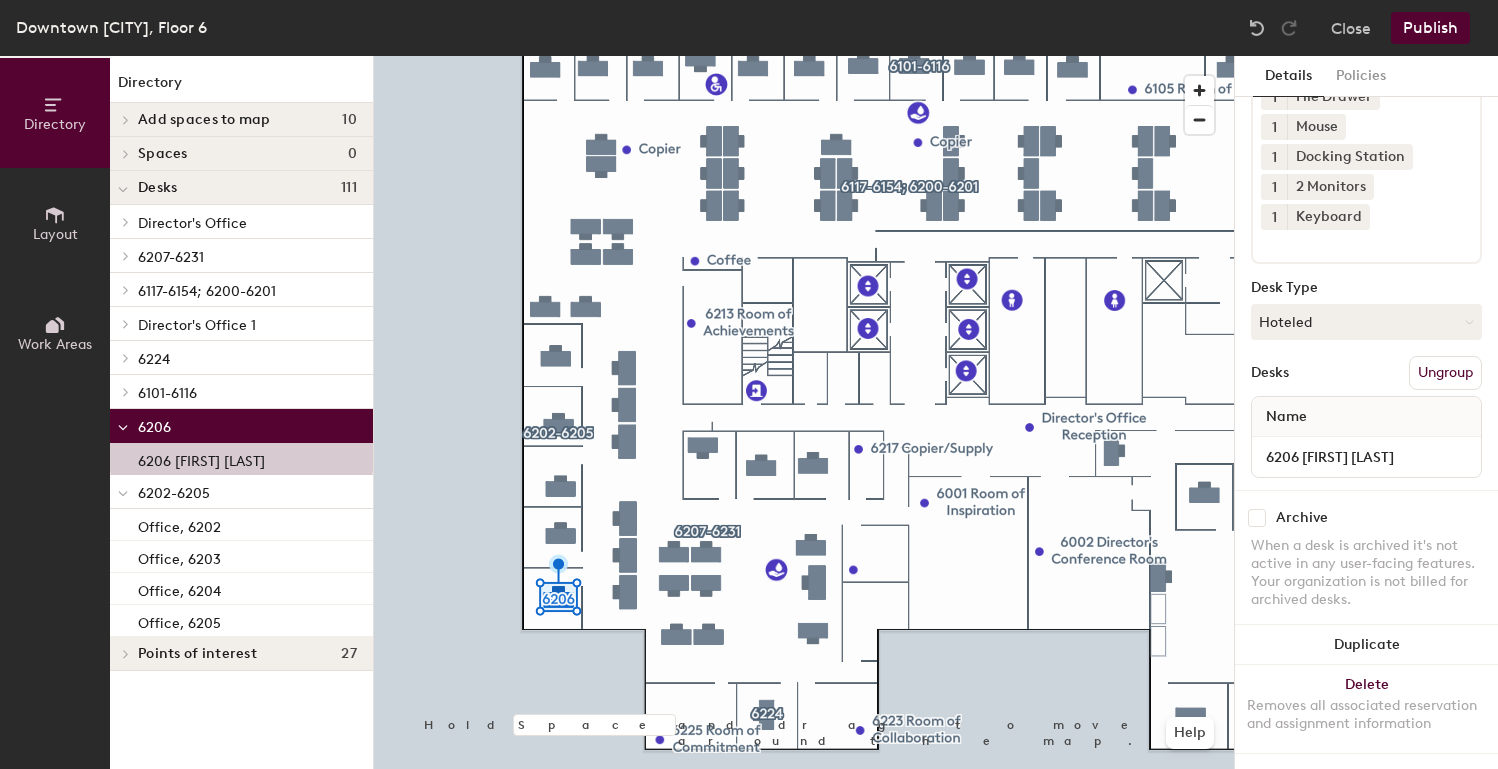 scroll, scrollTop: 200, scrollLeft: 0, axis: vertical 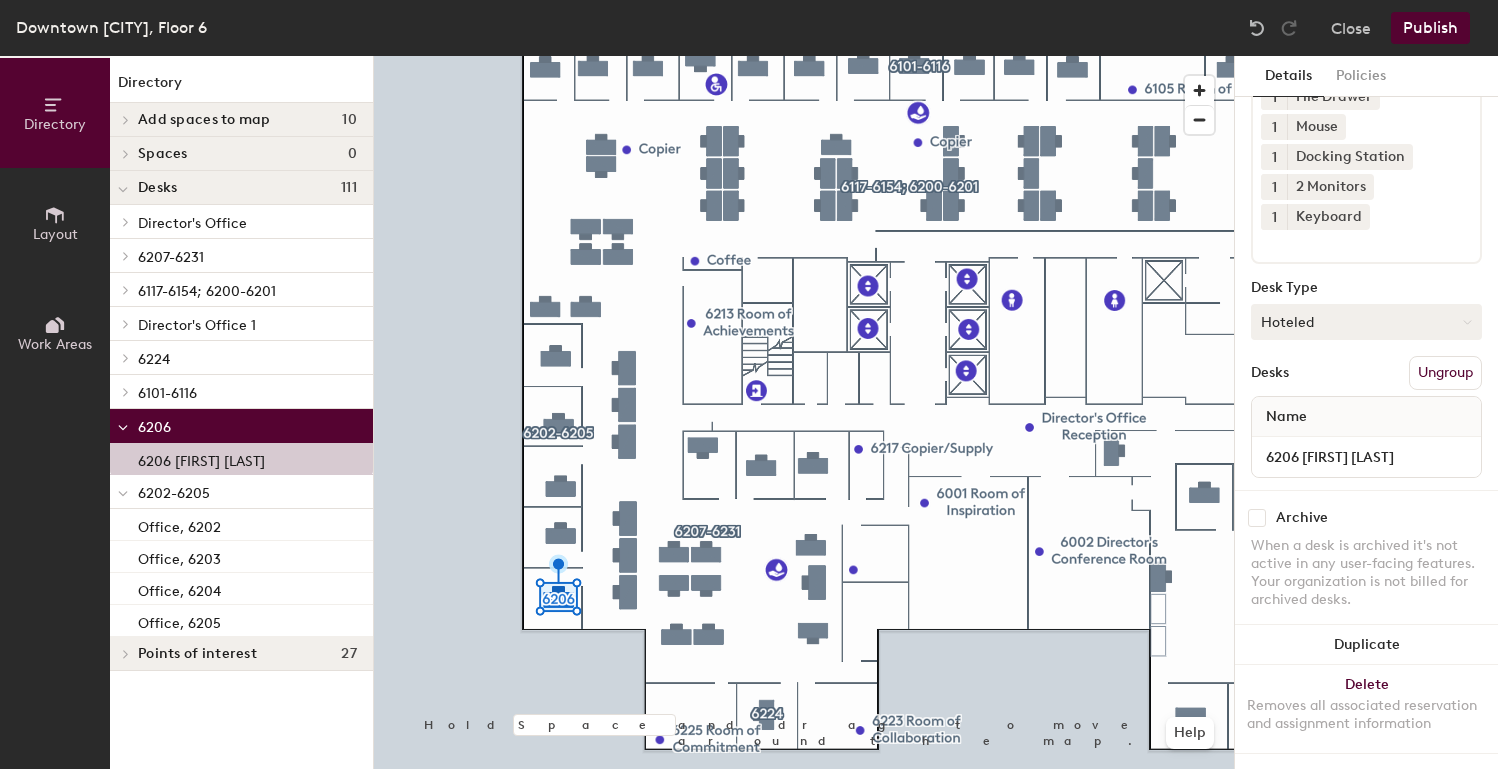 click on "Hoteled" 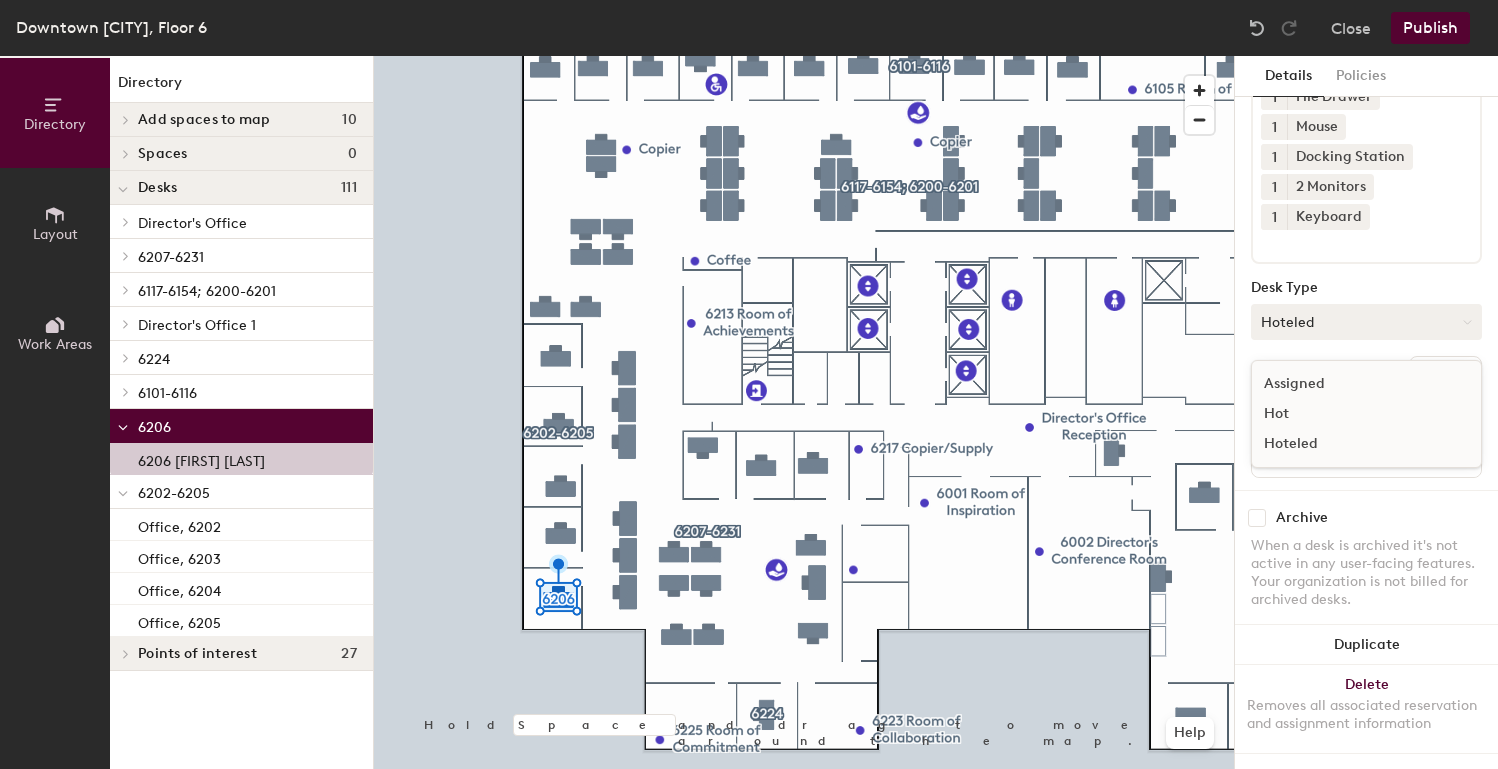 click on "Hoteled" 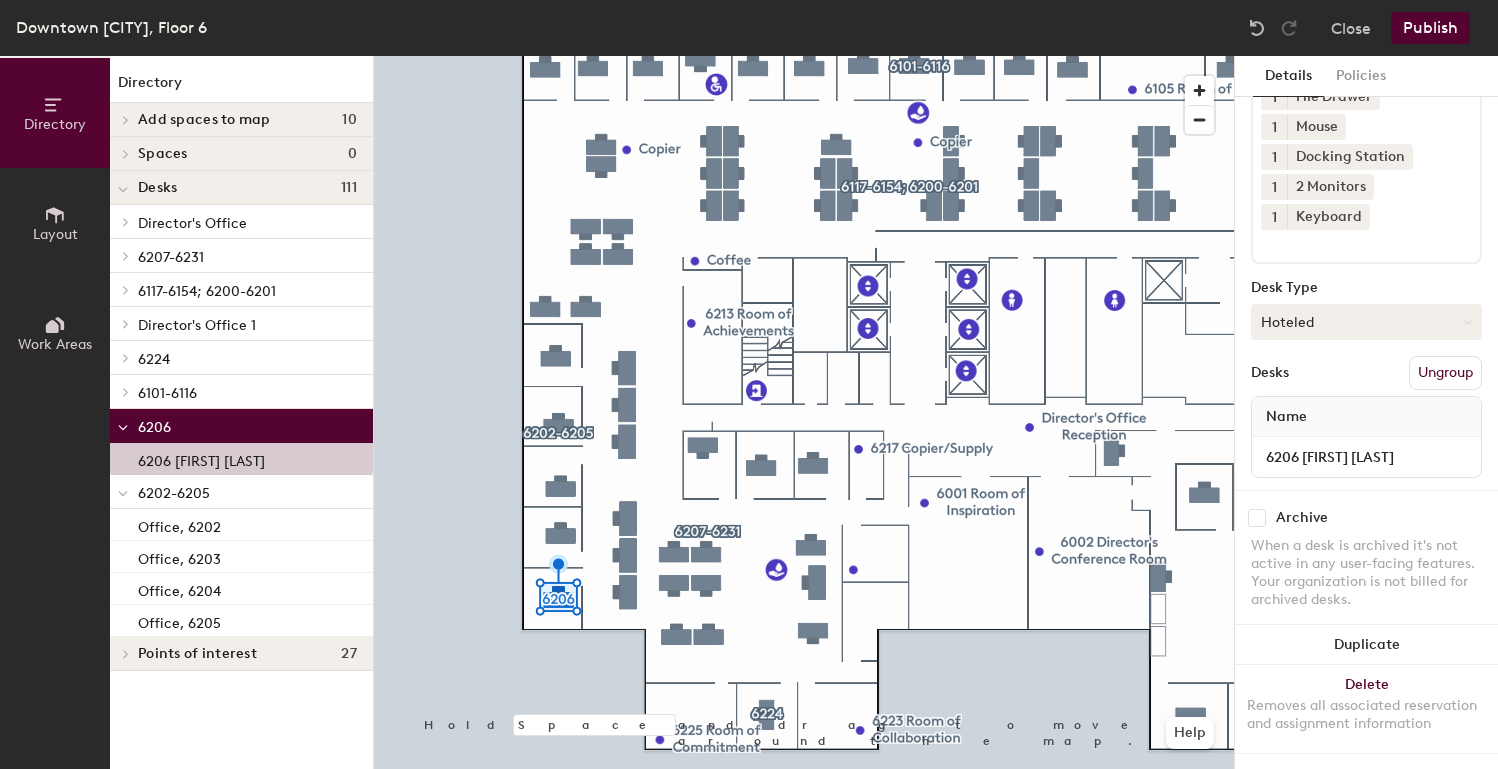 scroll, scrollTop: 200, scrollLeft: 0, axis: vertical 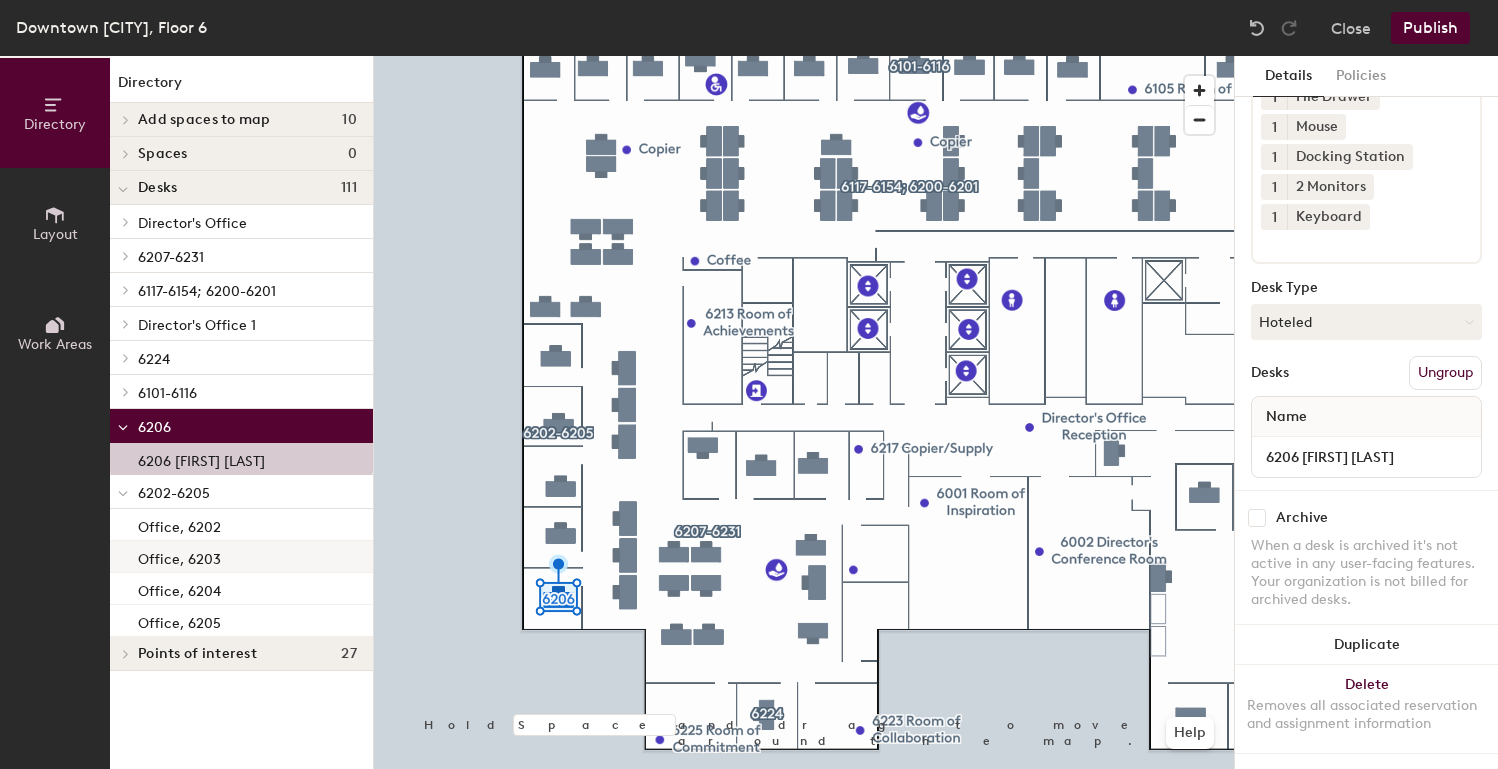 click 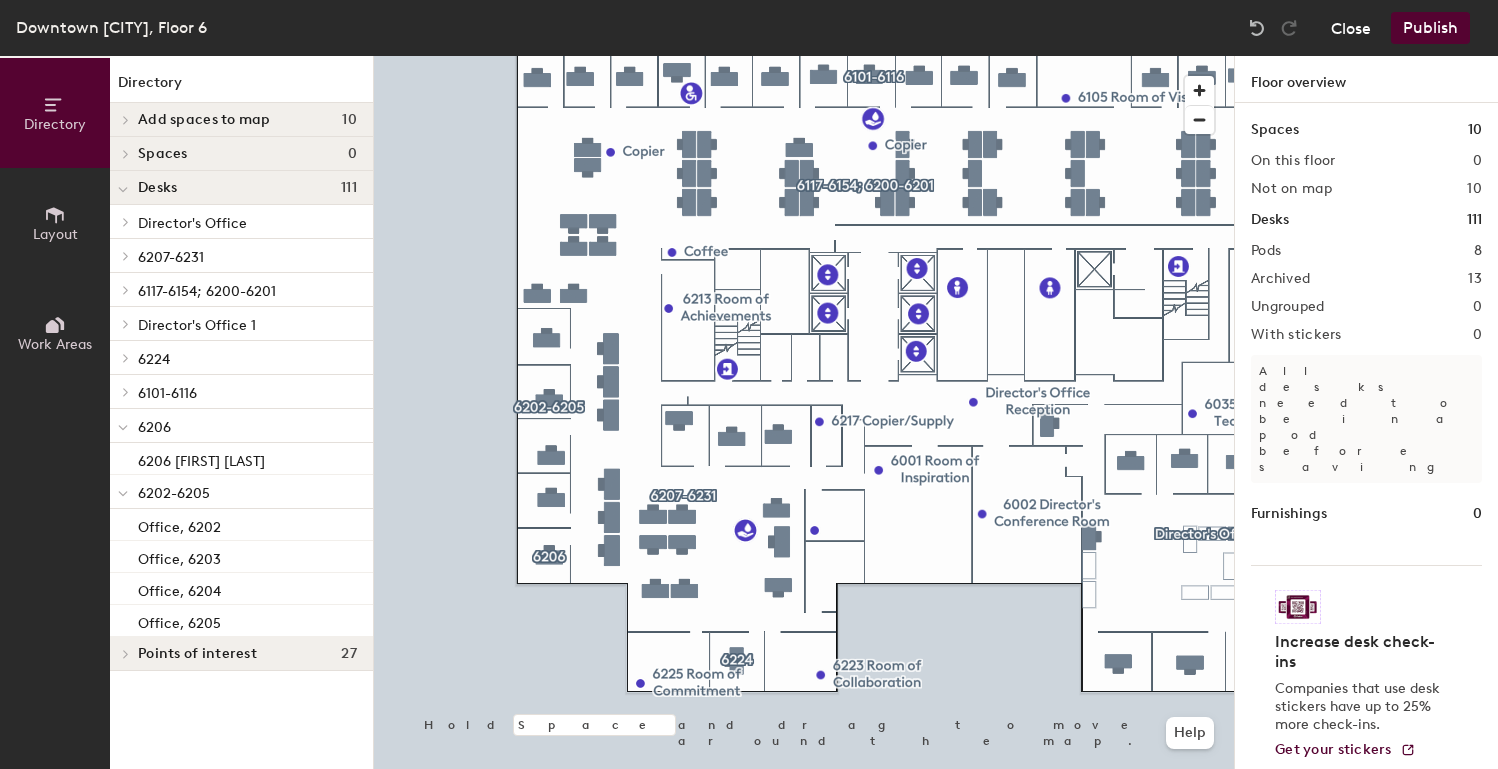 click on "Close" 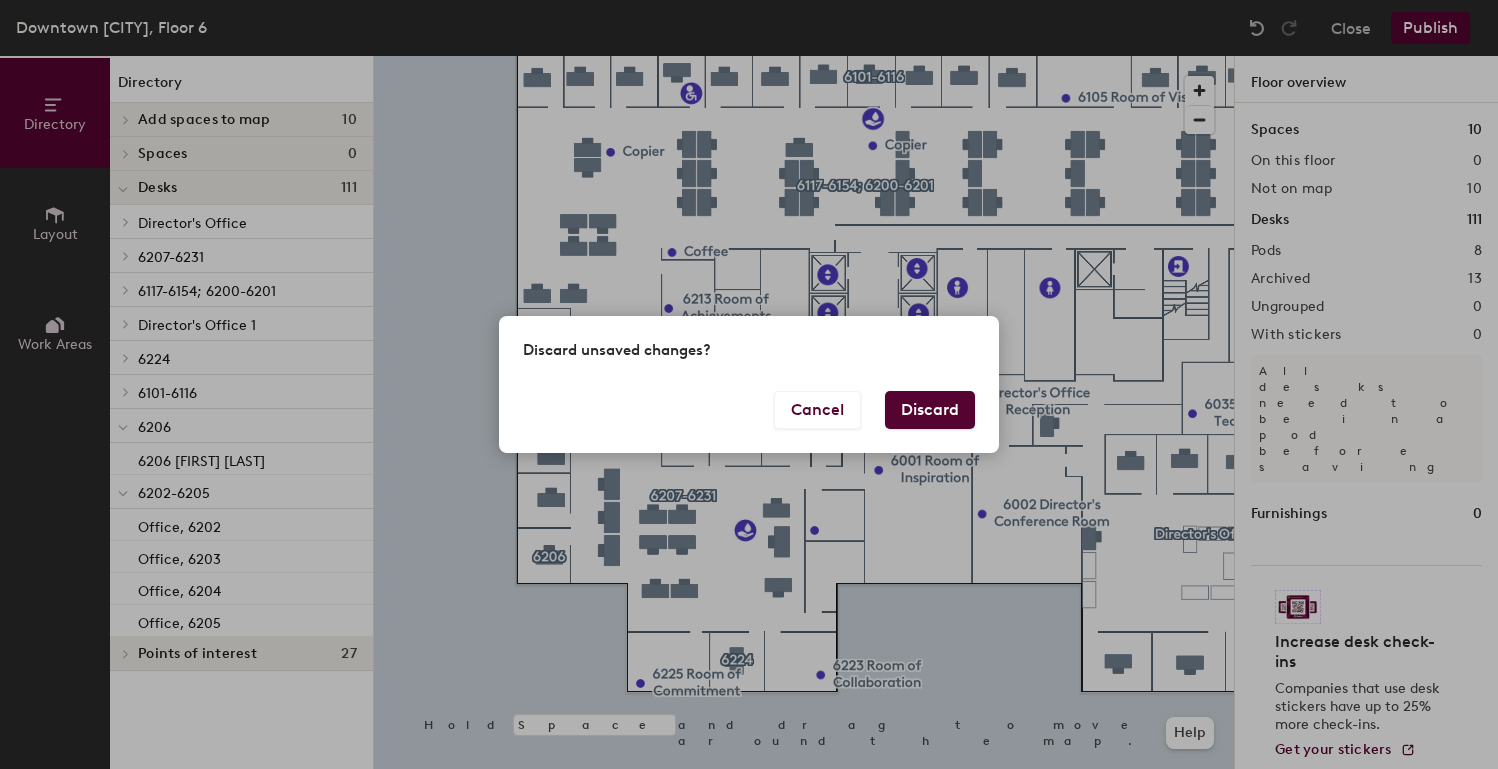 click on "Discard" at bounding box center [930, 410] 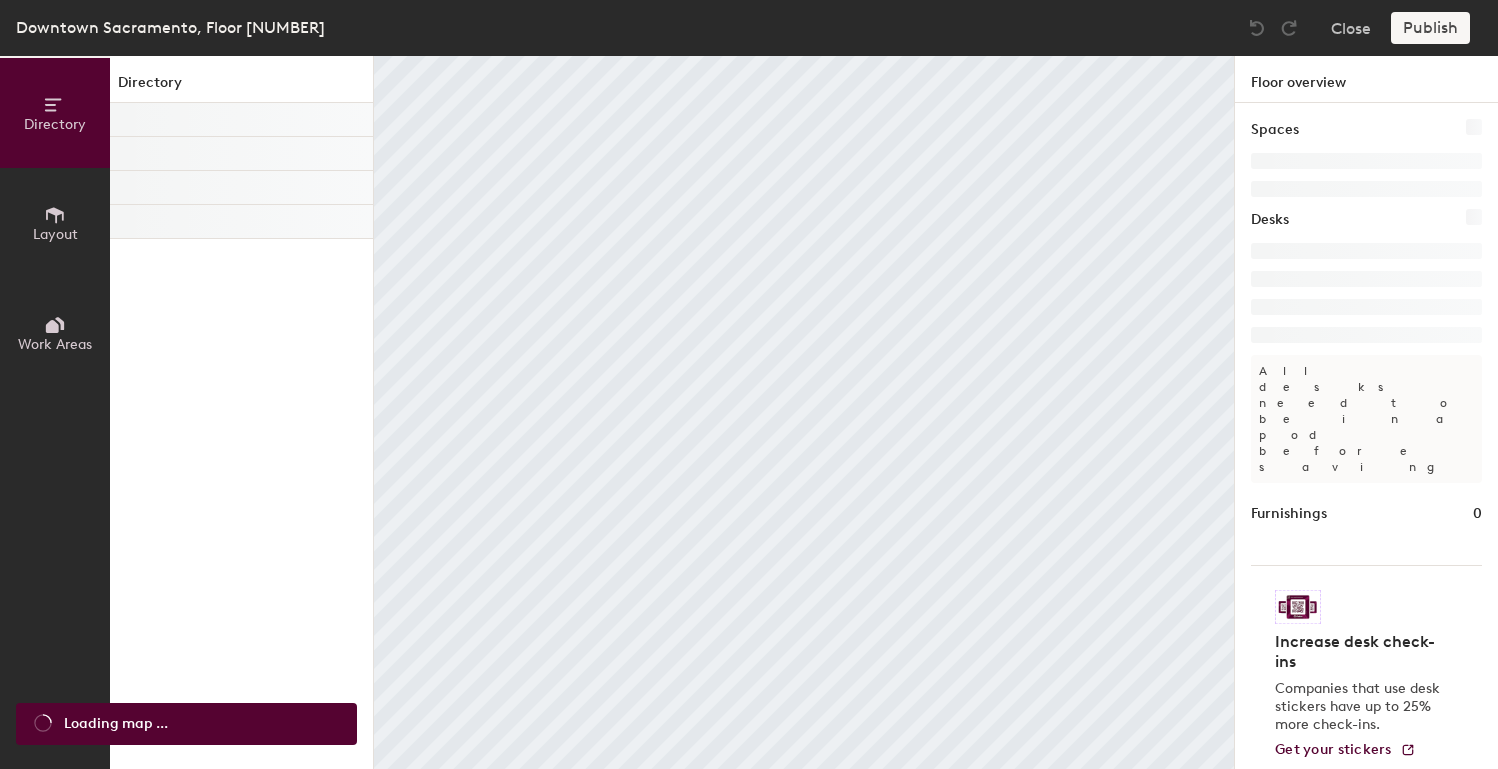 scroll, scrollTop: 0, scrollLeft: 0, axis: both 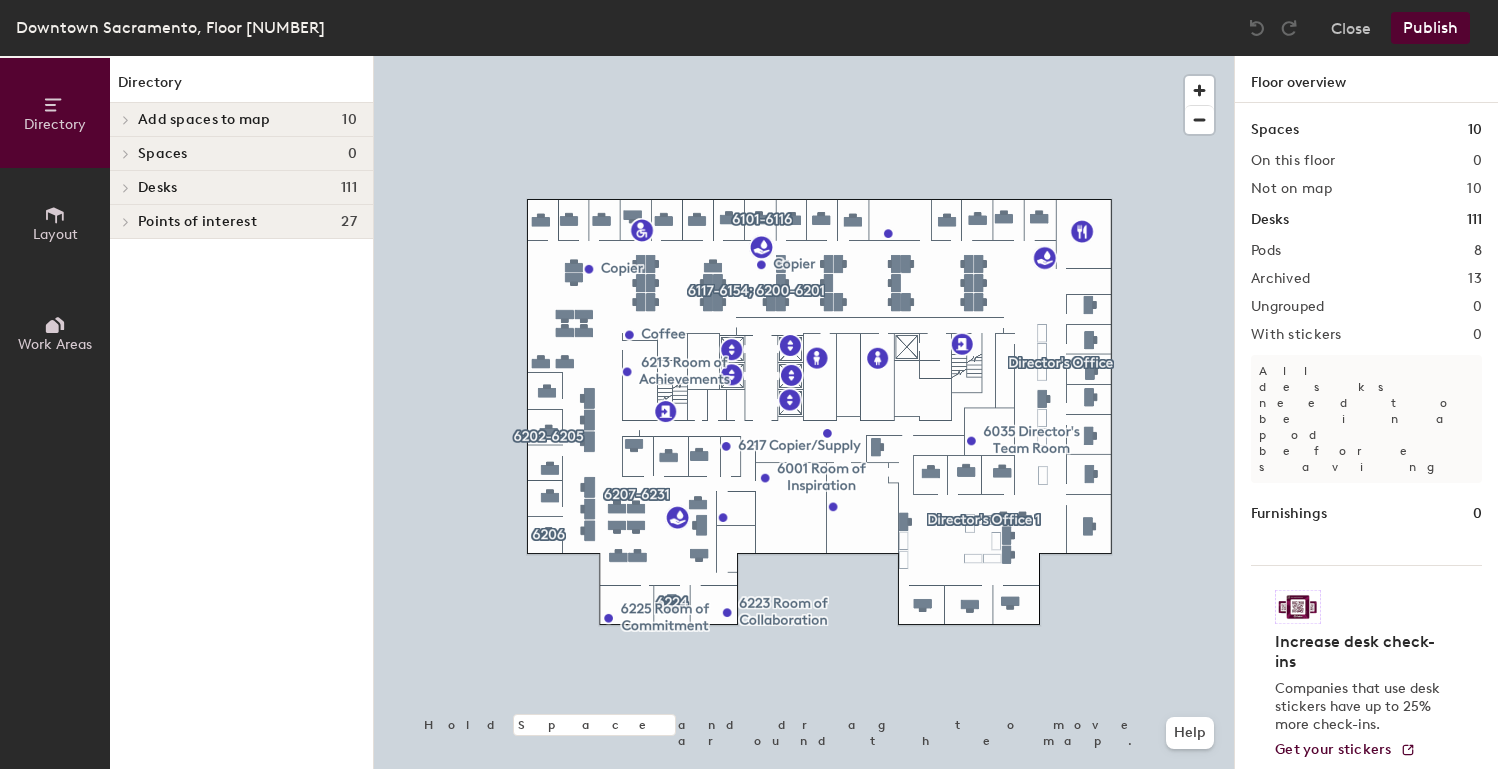 click on "Add spaces to map" 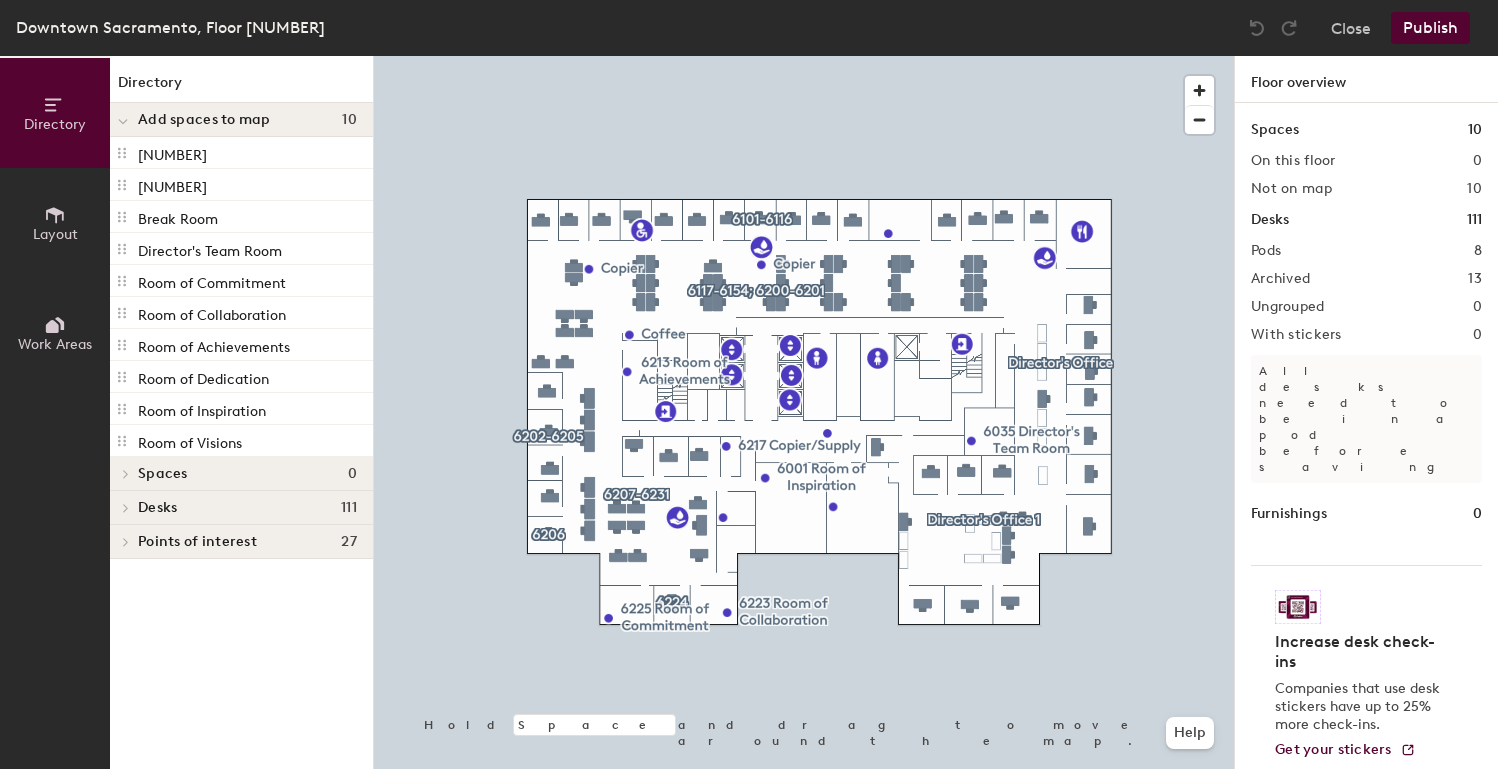 click 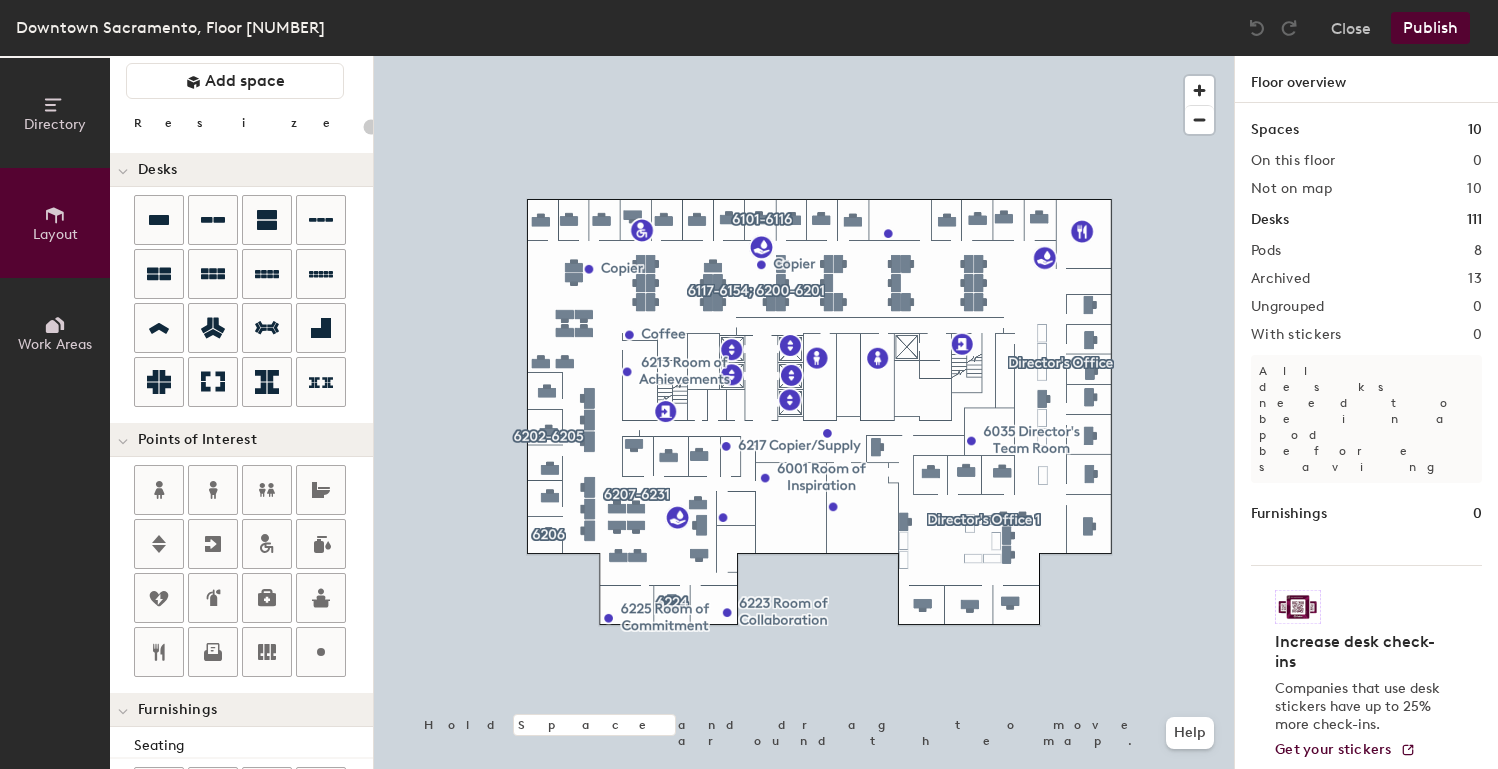 scroll, scrollTop: 0, scrollLeft: 0, axis: both 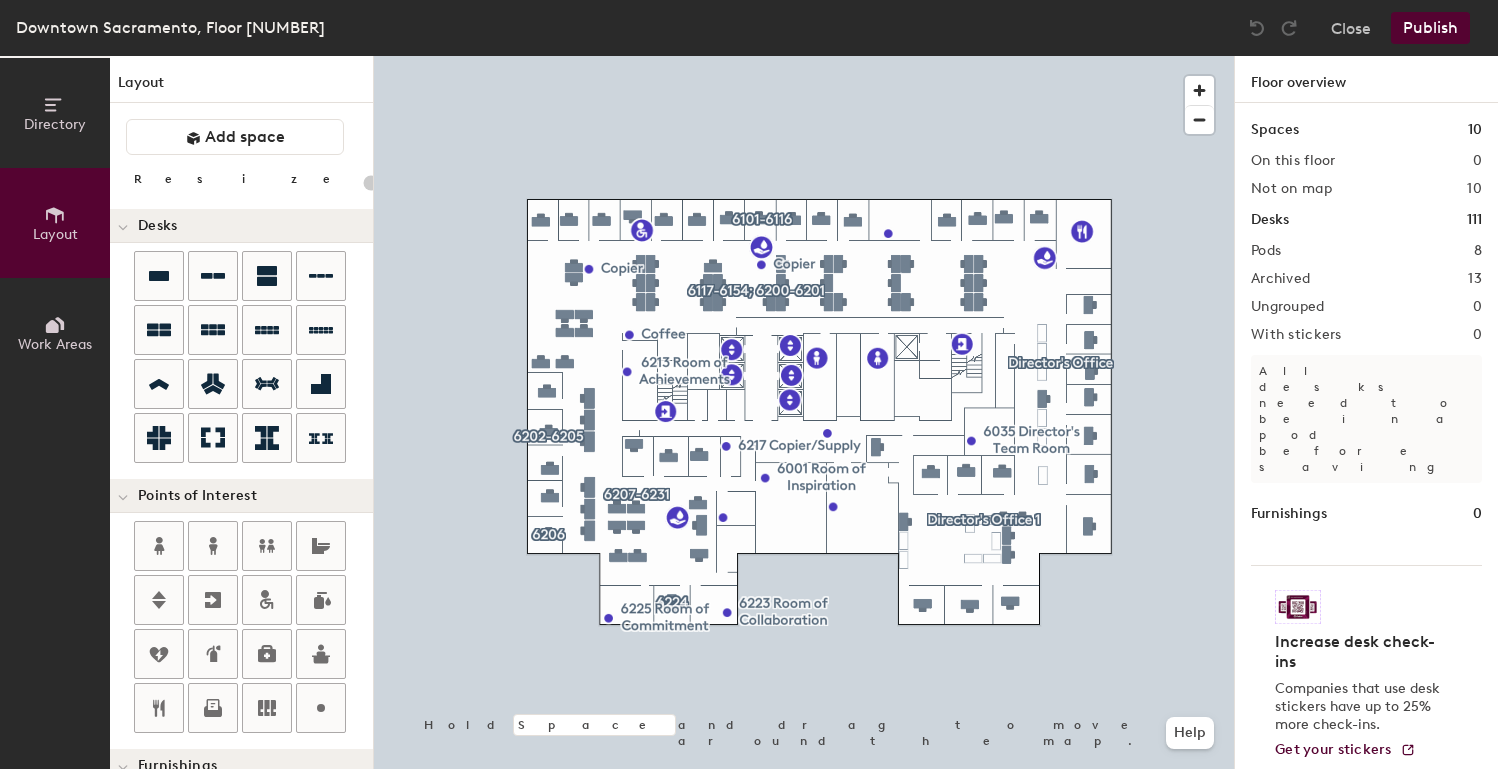 click 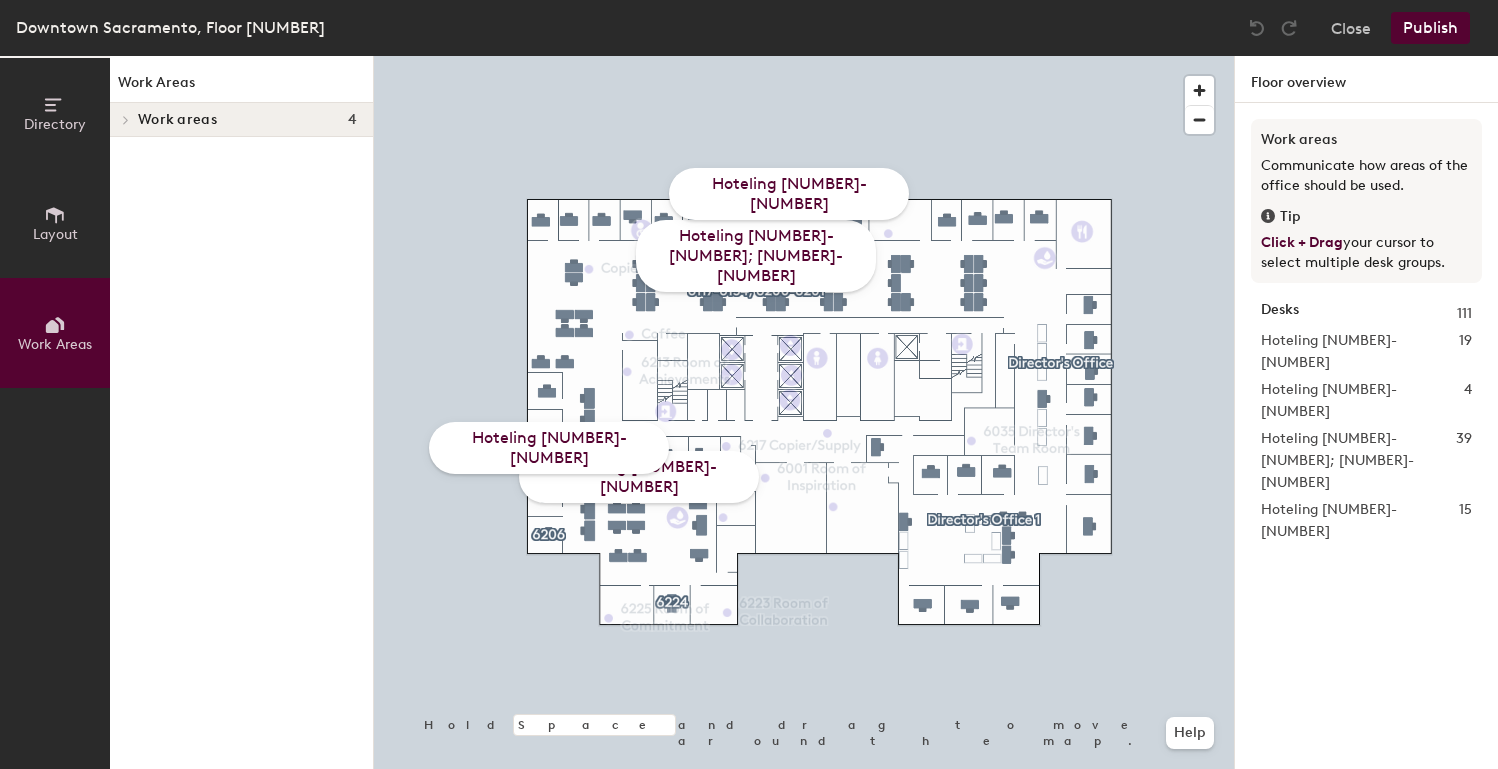 click on "Hoteling [NUMBER]-[NUMBER]" 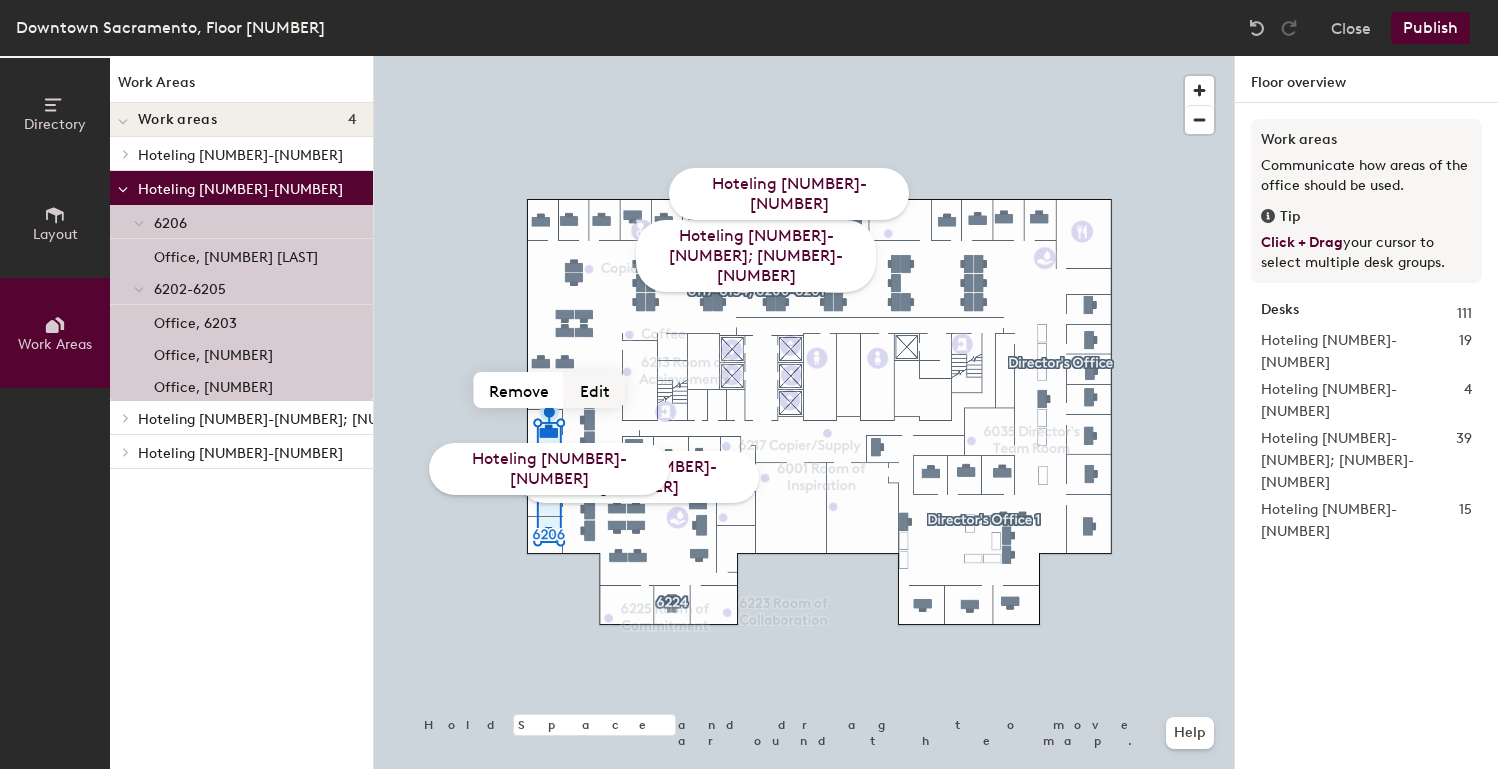 click on "Edit" 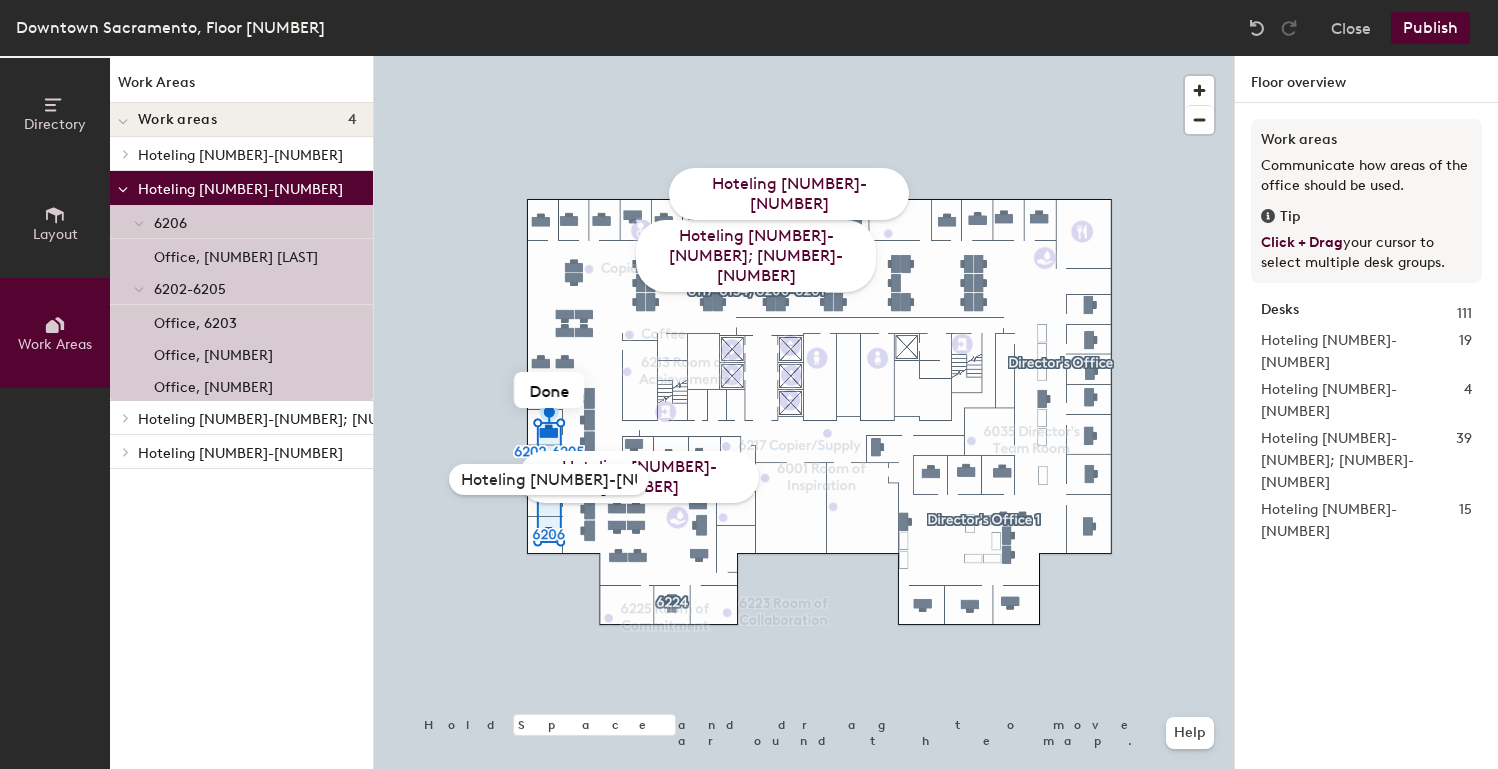 click on "Hoteling [NUMBER]-[NUMBER]" 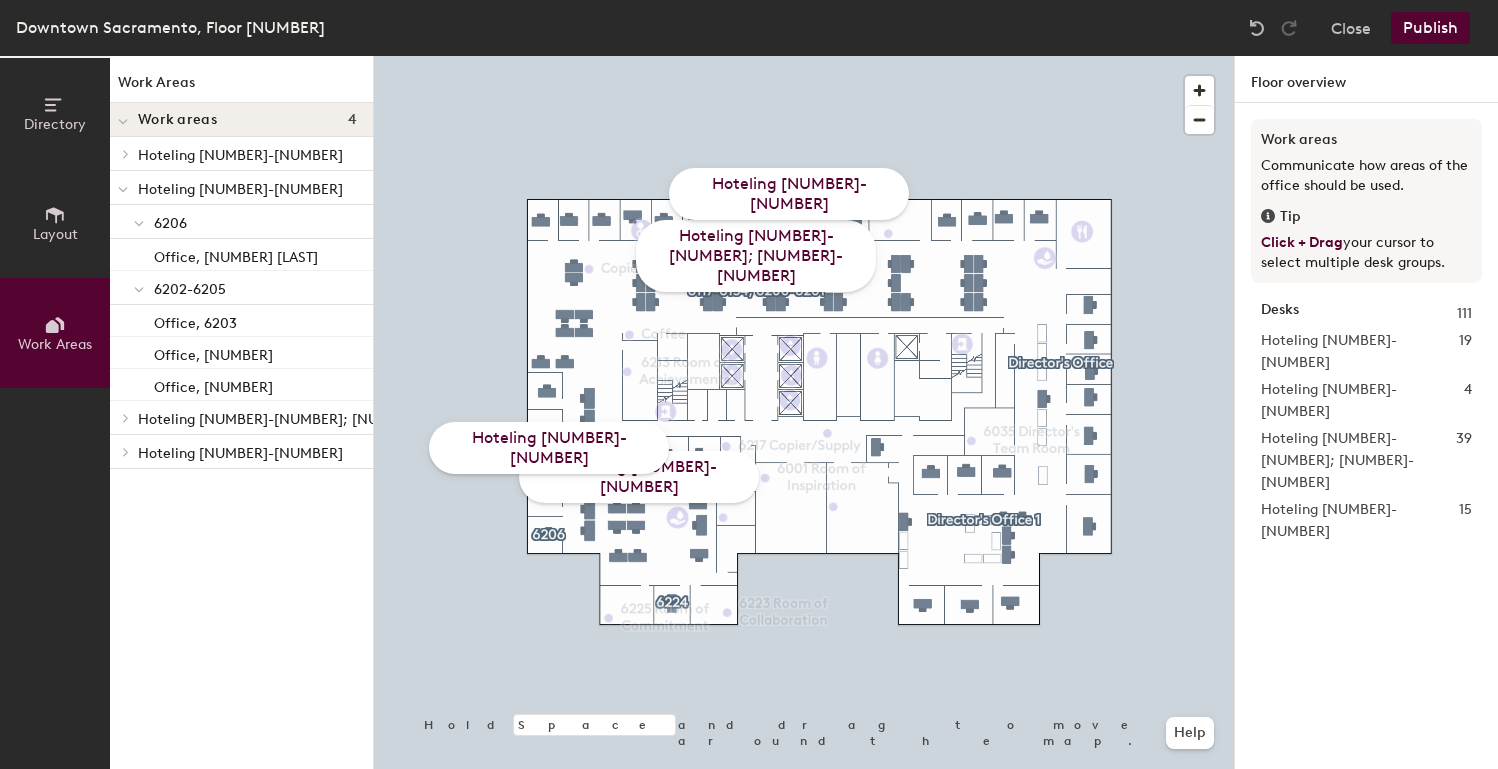 click on "Publish" 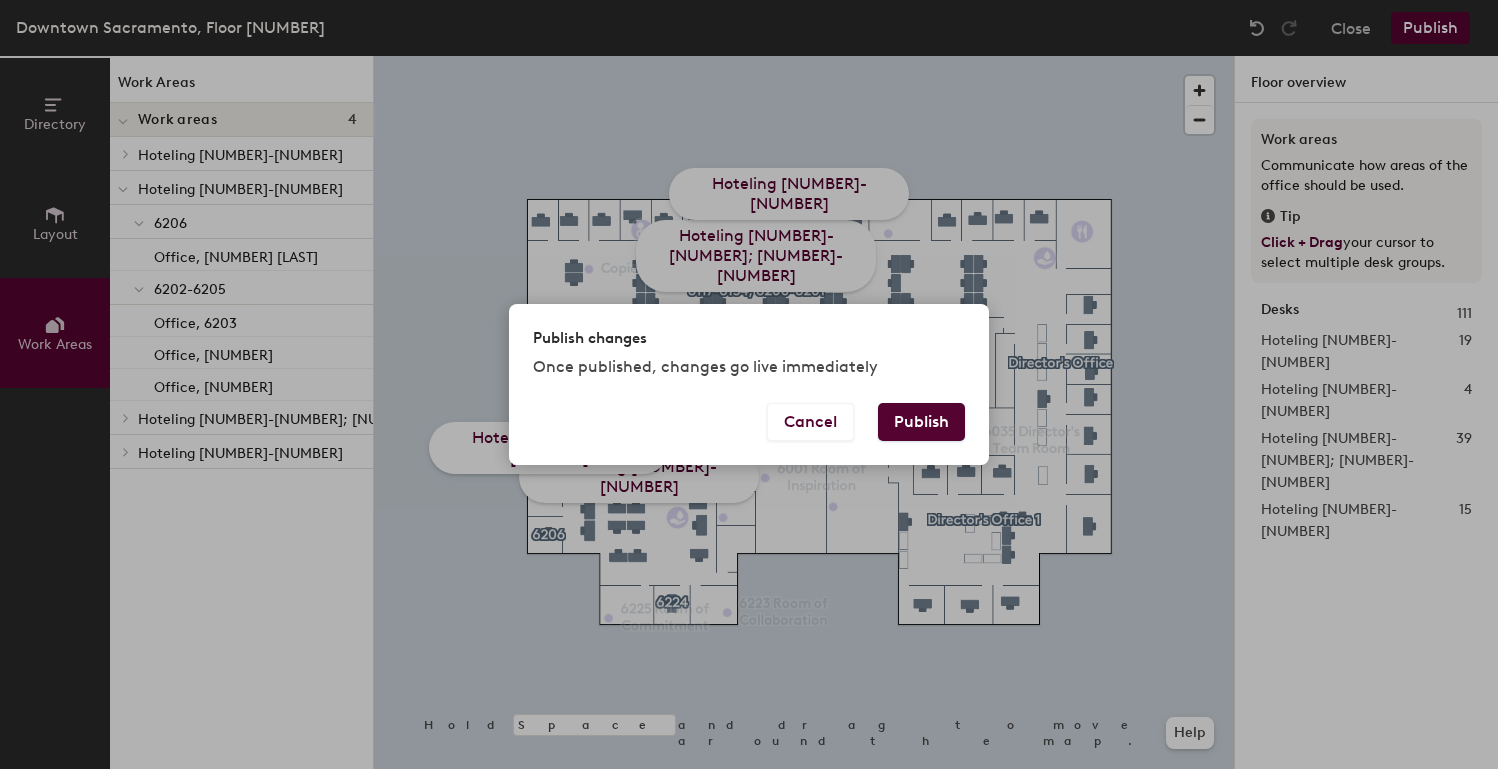 click on "Publish" at bounding box center (921, 422) 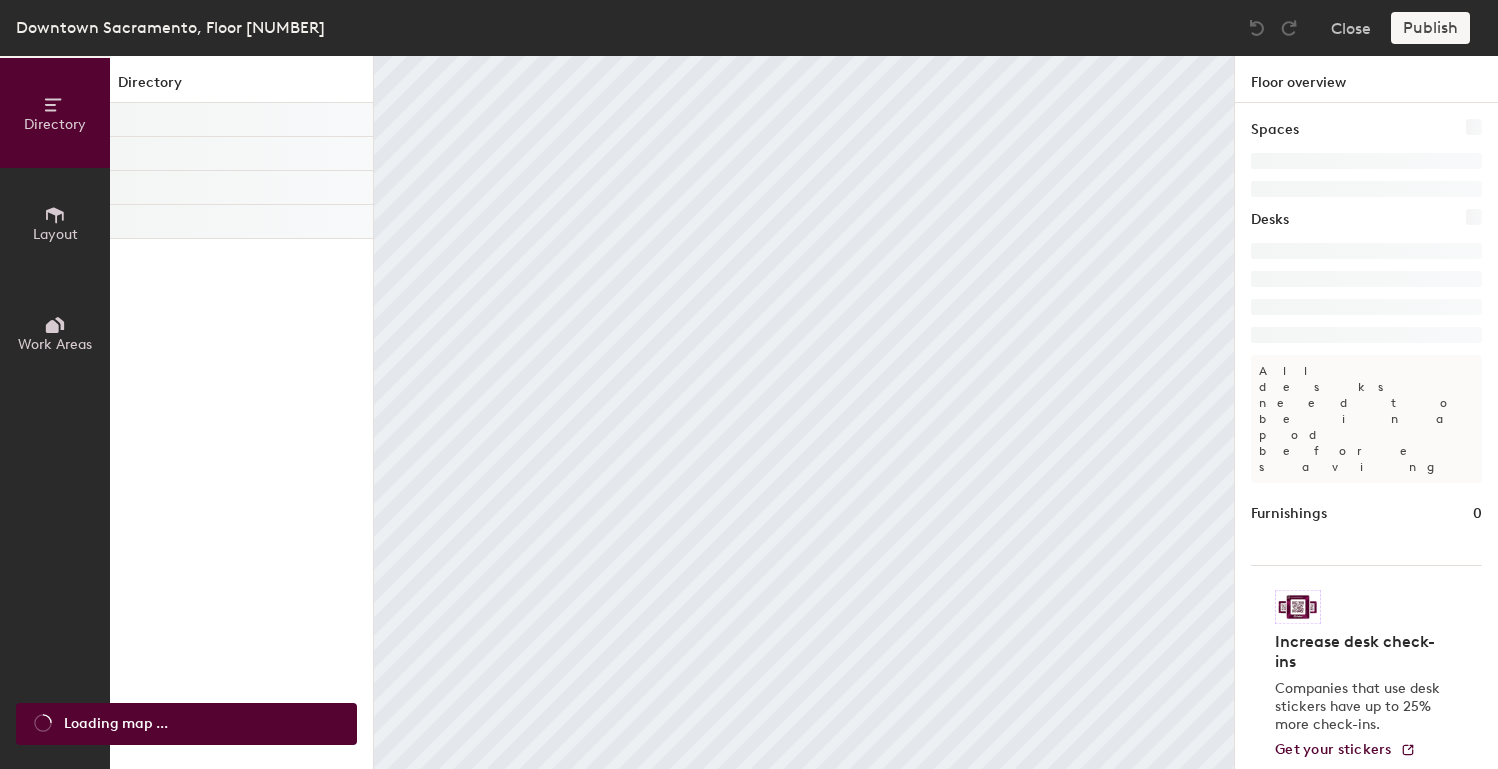 scroll, scrollTop: 0, scrollLeft: 0, axis: both 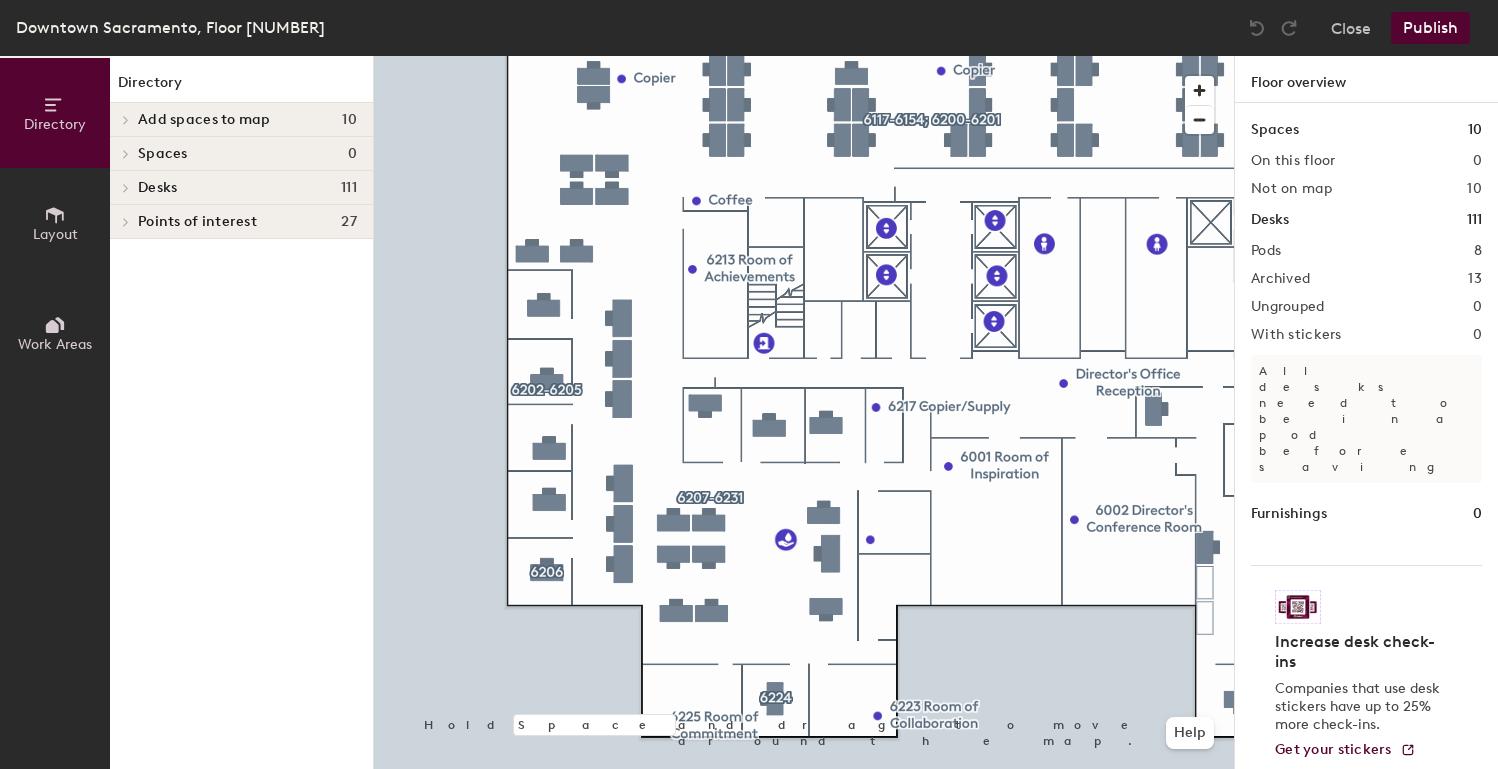 click 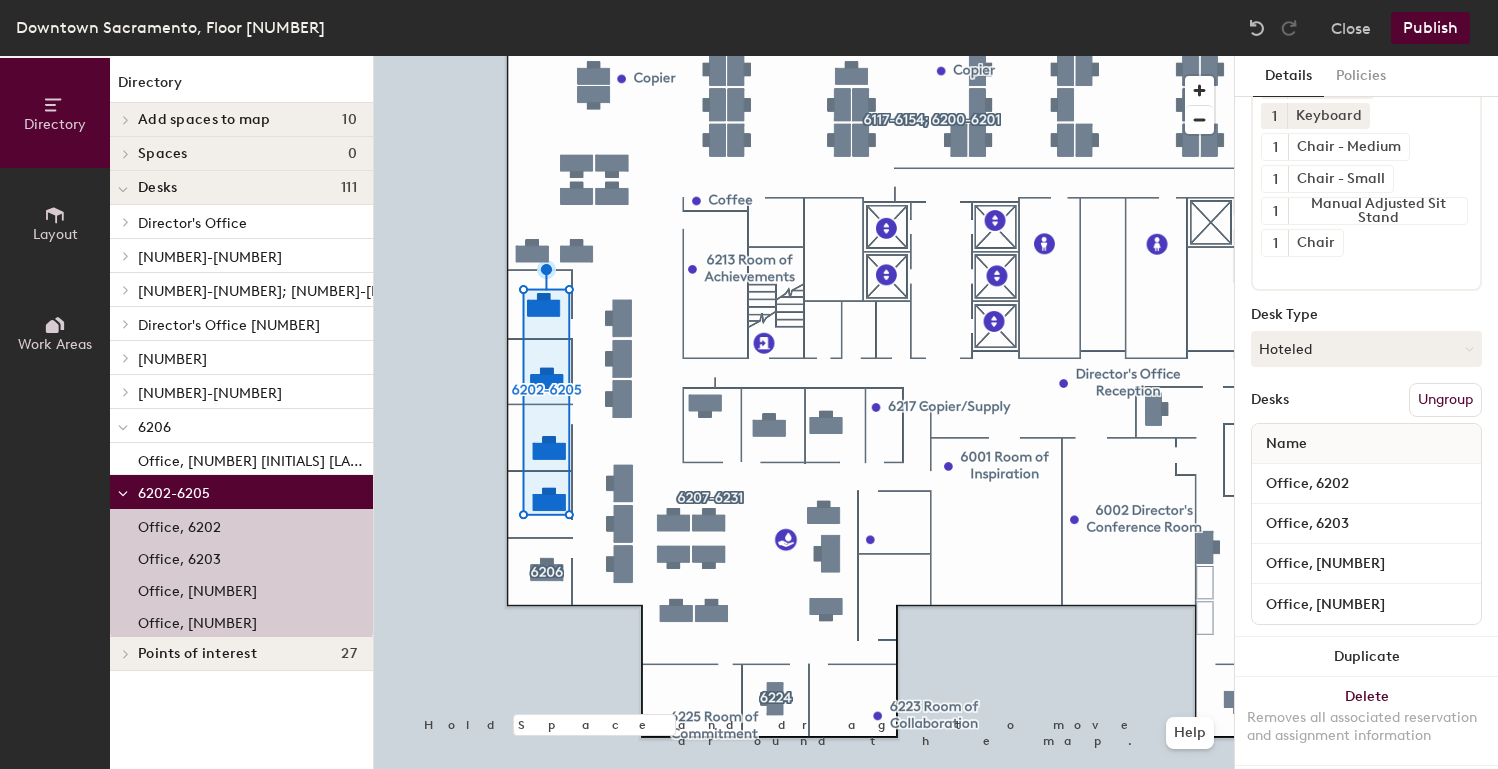 scroll, scrollTop: 285, scrollLeft: 0, axis: vertical 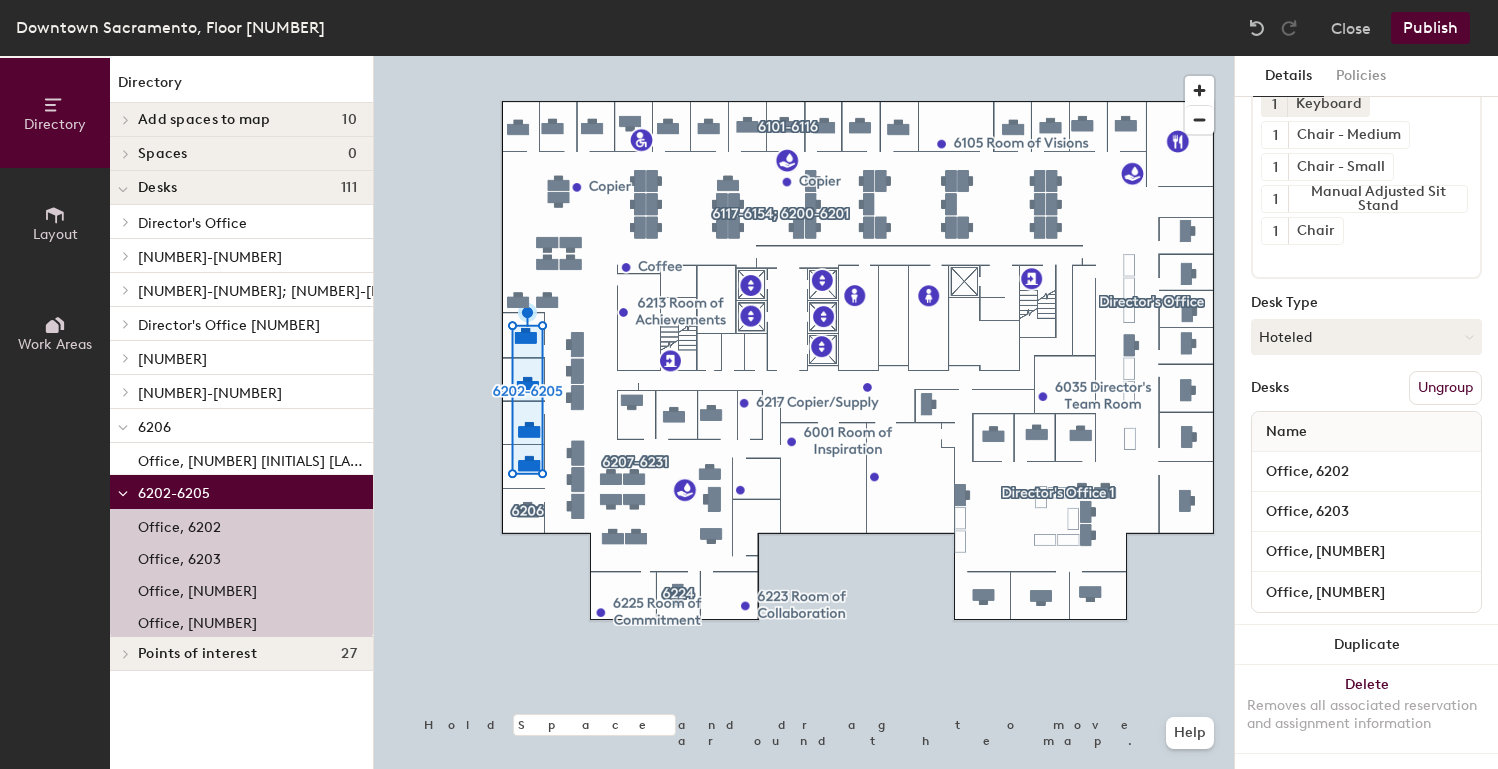 click 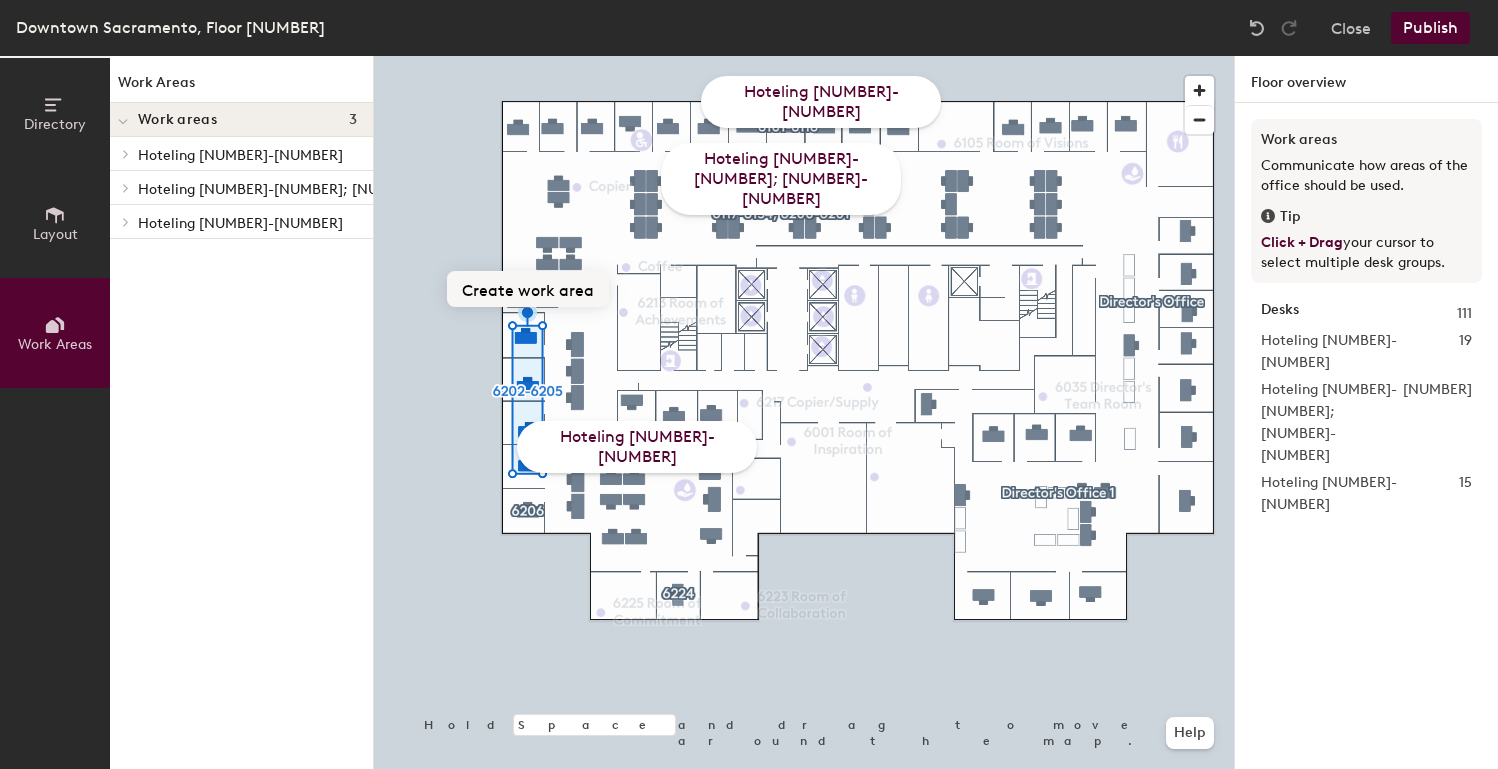 click on "Create work area" 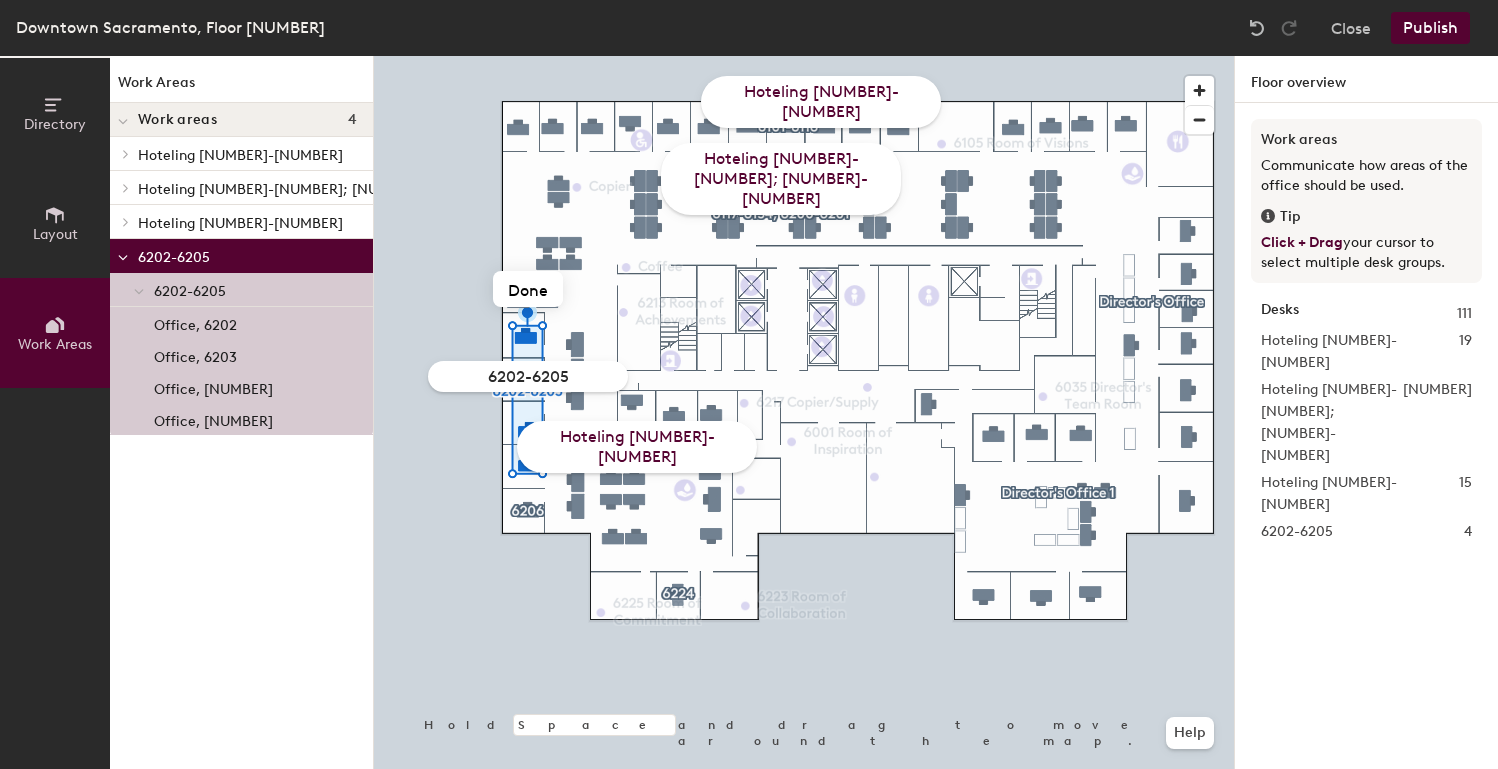 click on "6202-6205" 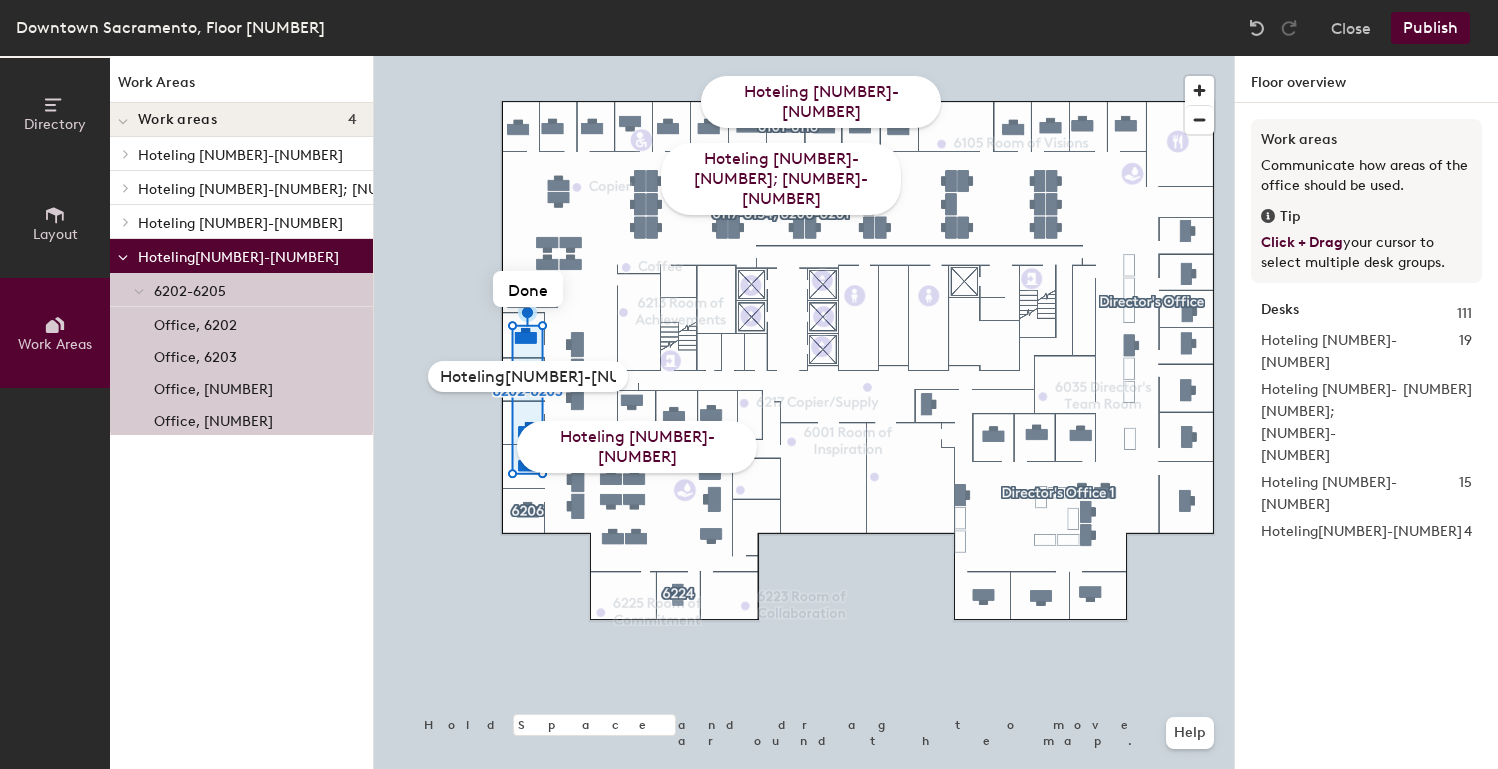type on "Hoteling [NUMBER]-[NUMBER]" 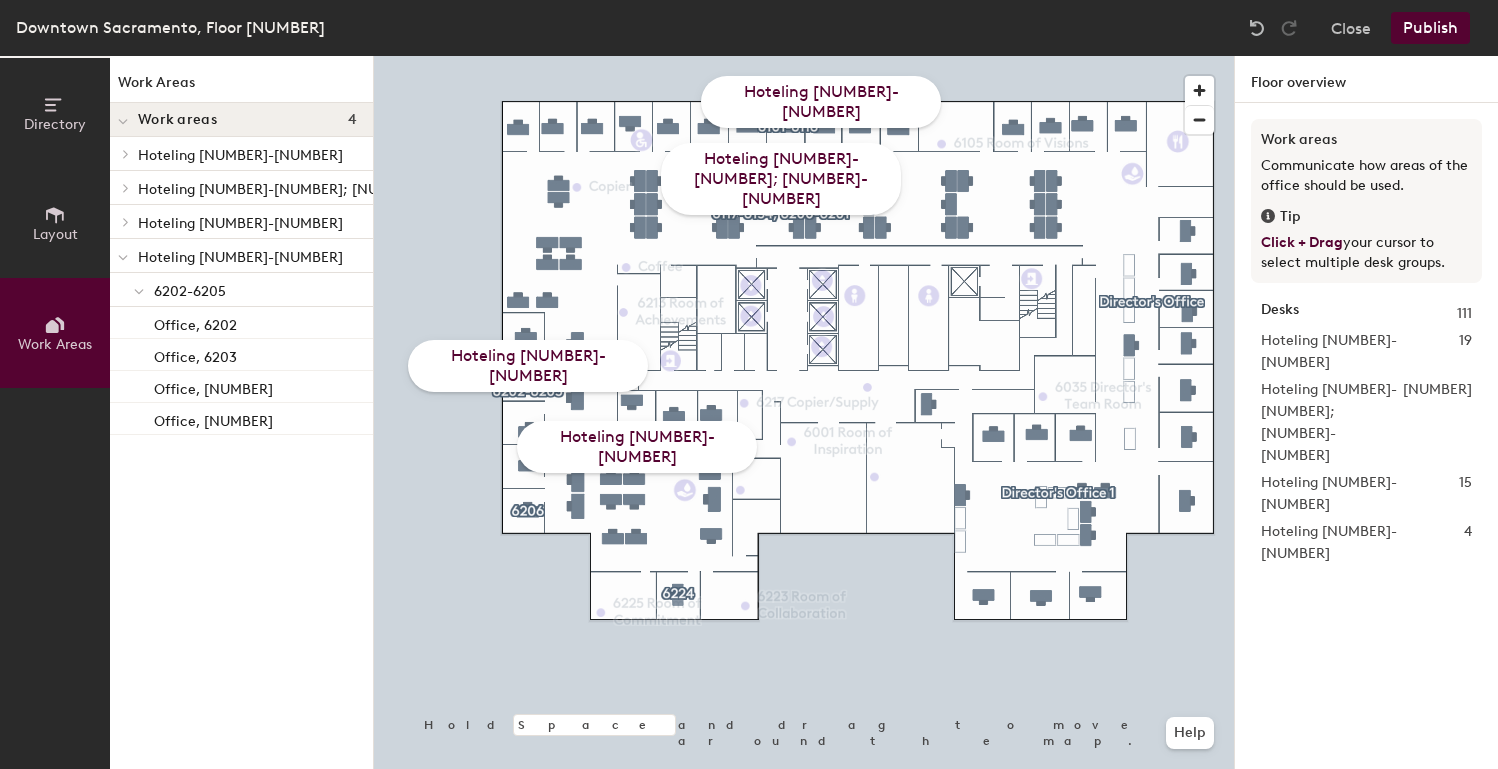 click on "Publish" 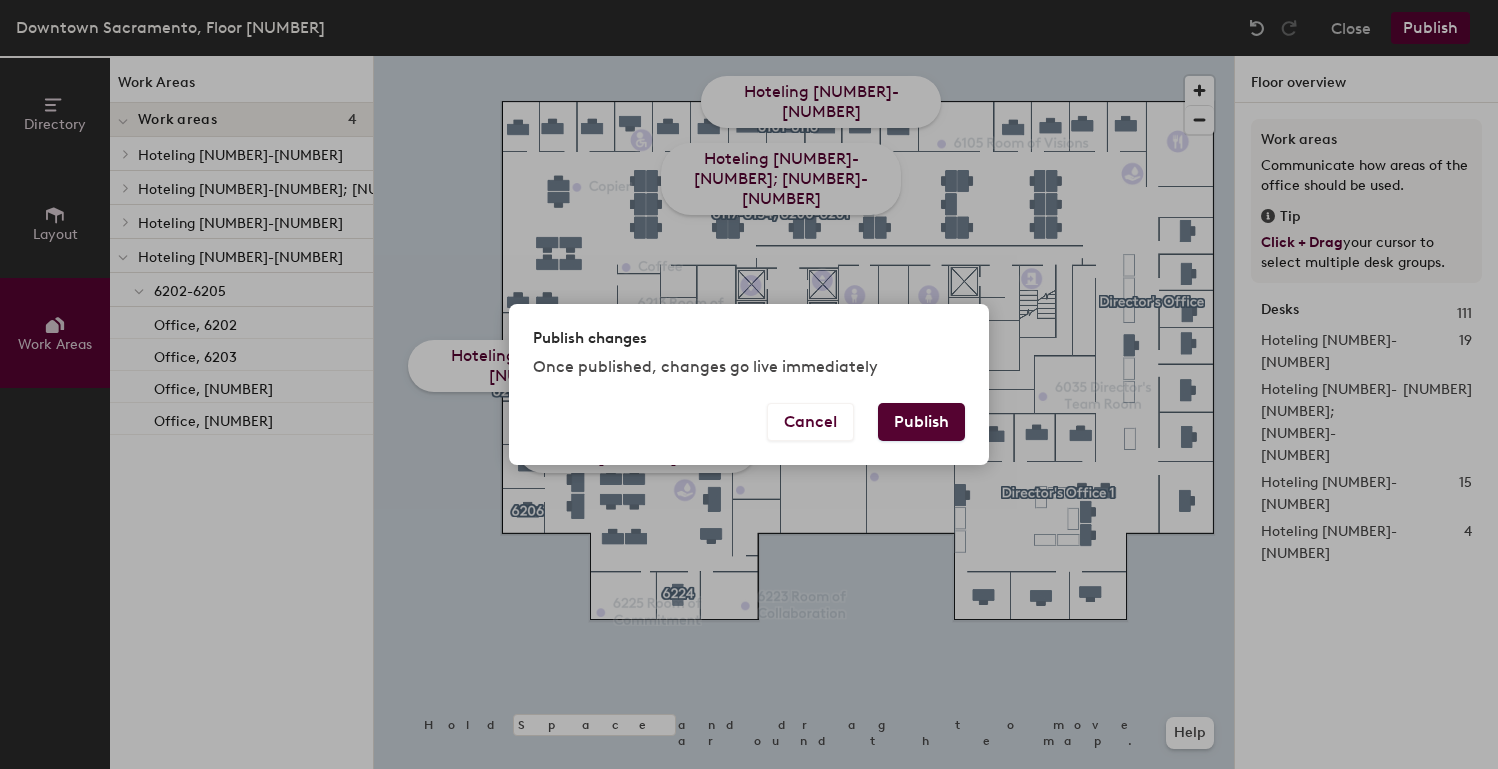 click on "Publish" at bounding box center (921, 422) 